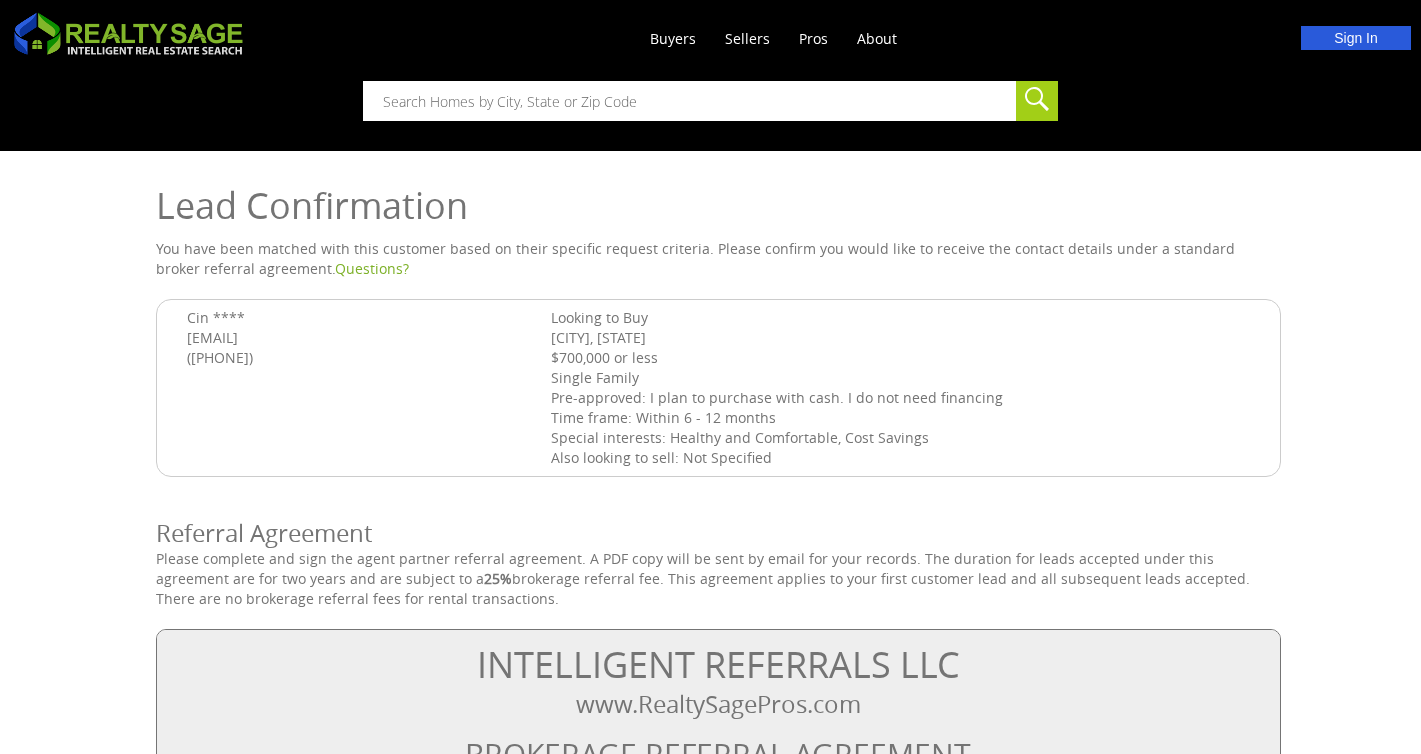 scroll, scrollTop: 268, scrollLeft: 0, axis: vertical 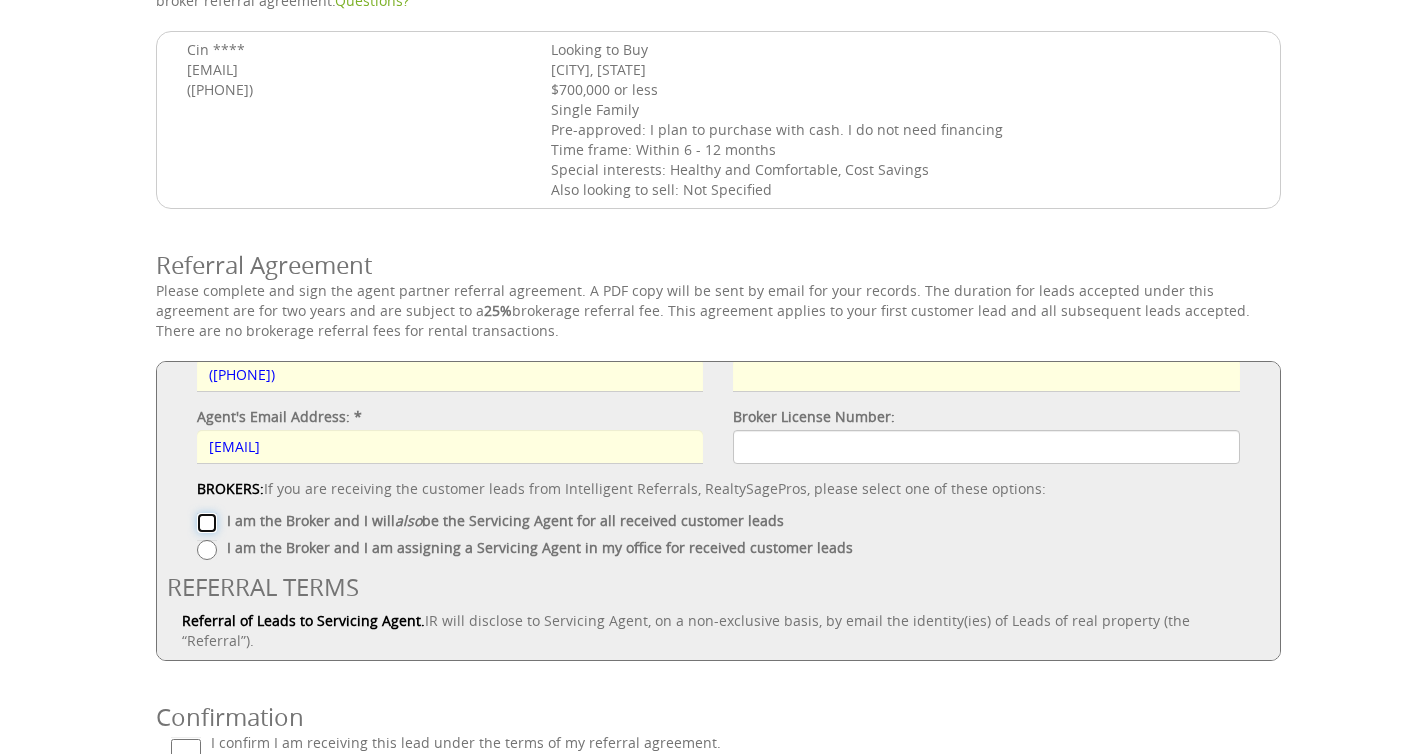 click on "I am the Broker and I will  also  be the Servicing Agent for all received customer leads" at bounding box center [207, 523] 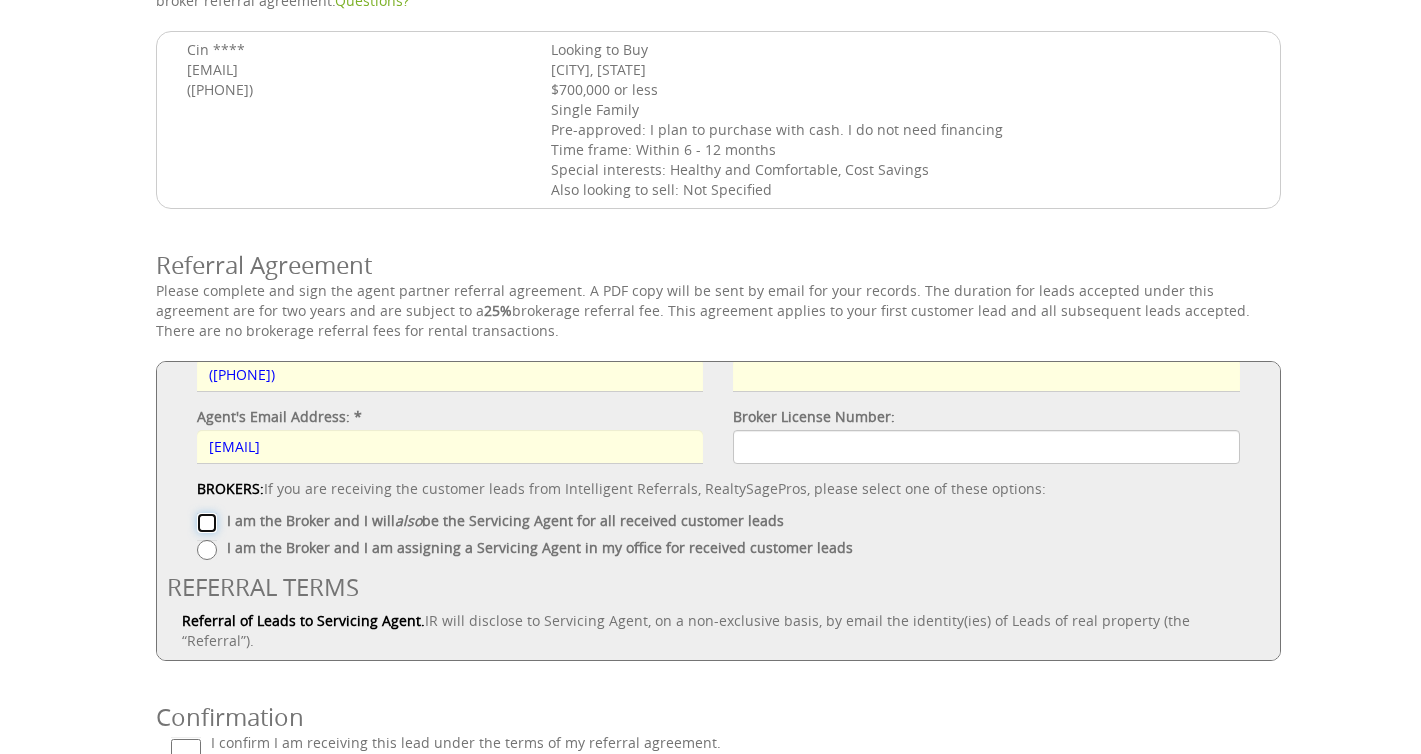 radio on "true" 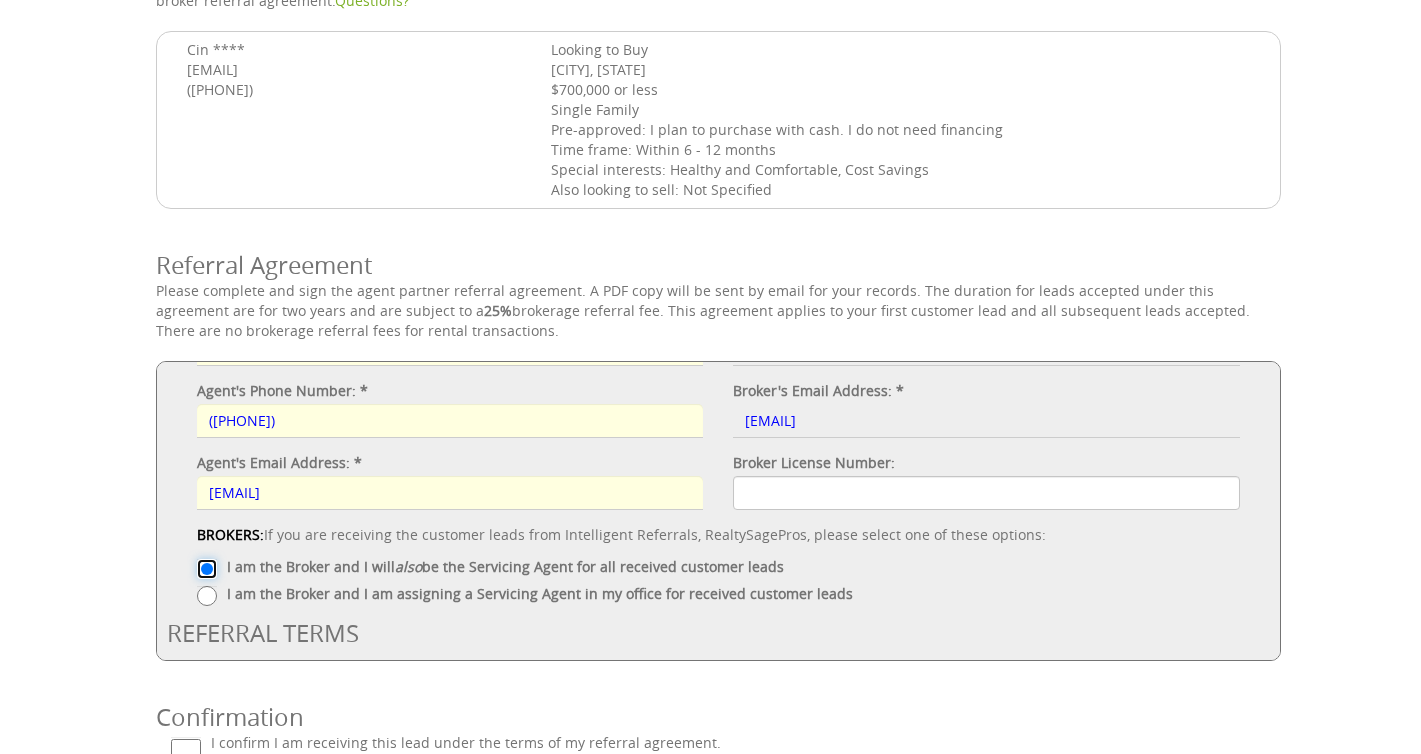 scroll, scrollTop: 646, scrollLeft: 0, axis: vertical 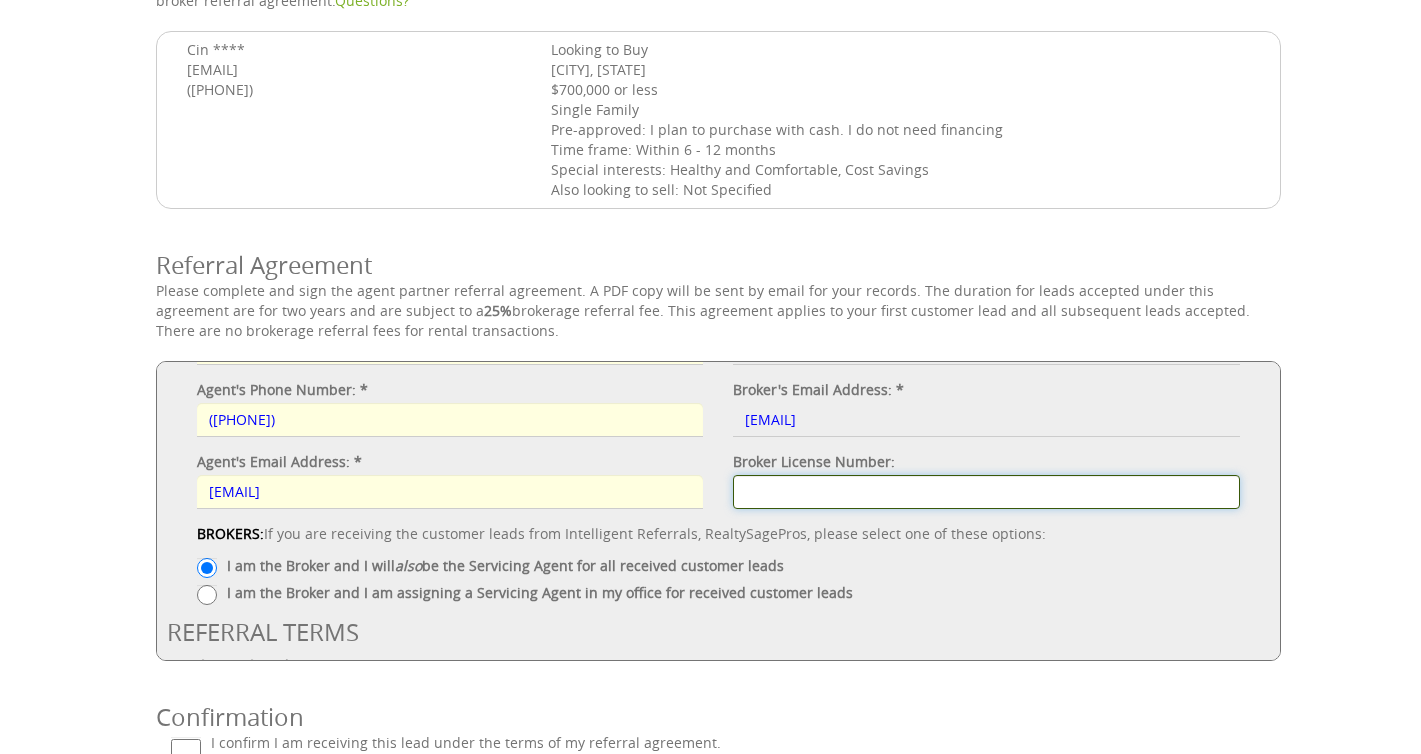 click on "Broker License Number:" at bounding box center [986, 492] 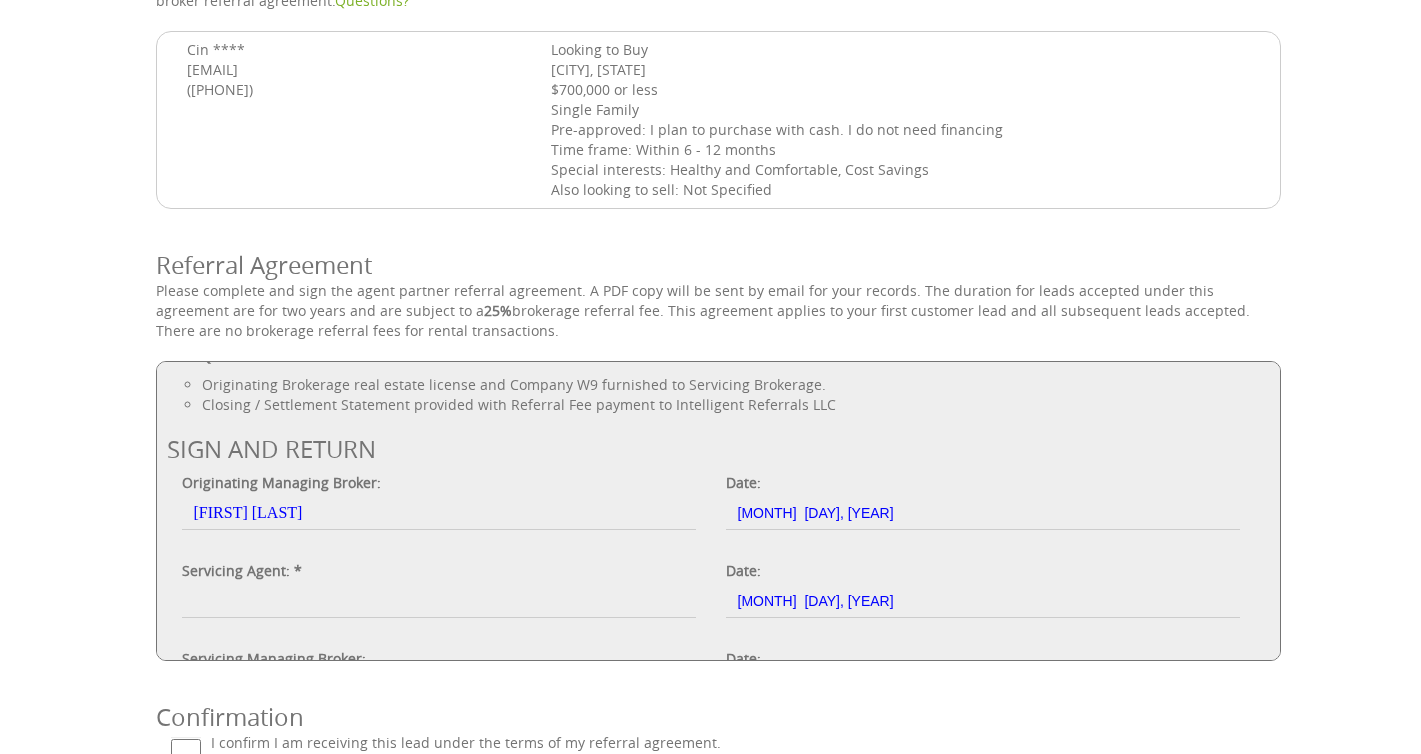 scroll, scrollTop: 1801, scrollLeft: 0, axis: vertical 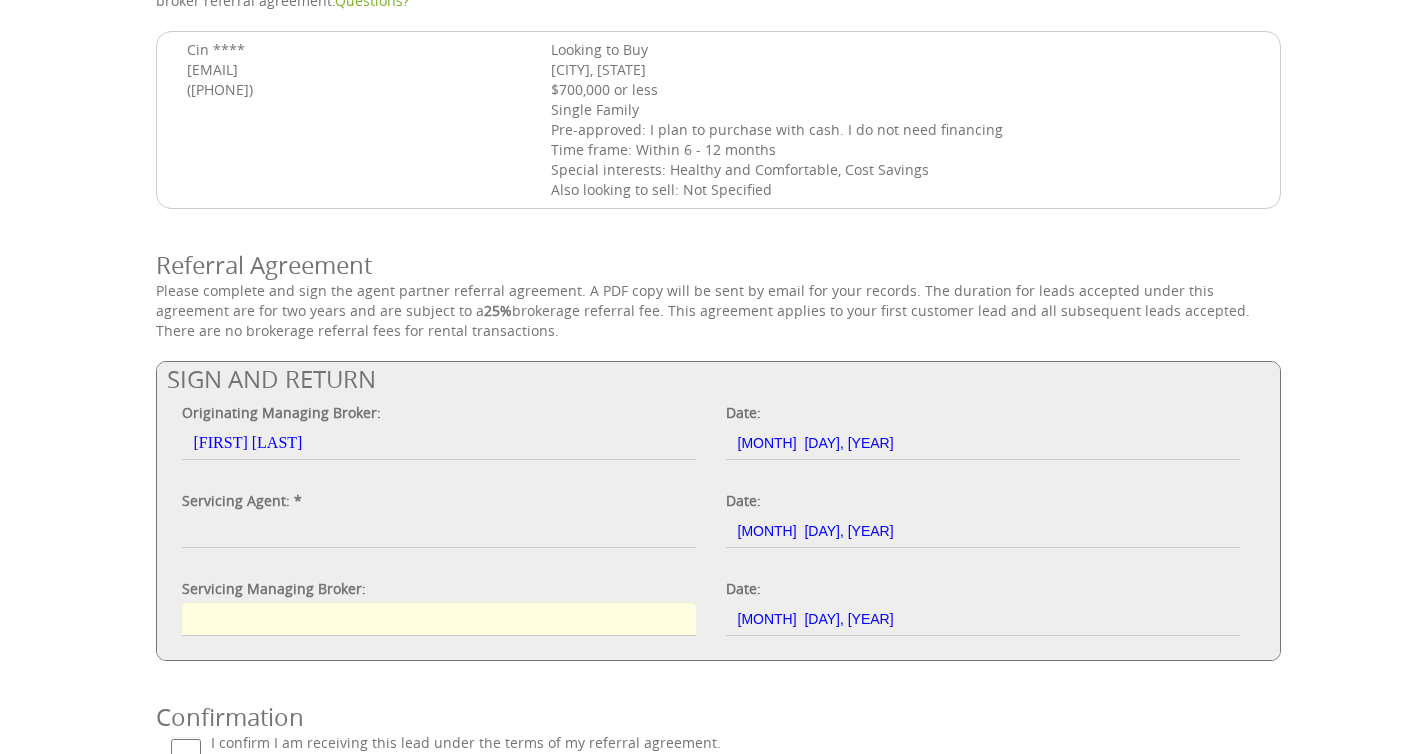 type on "329360" 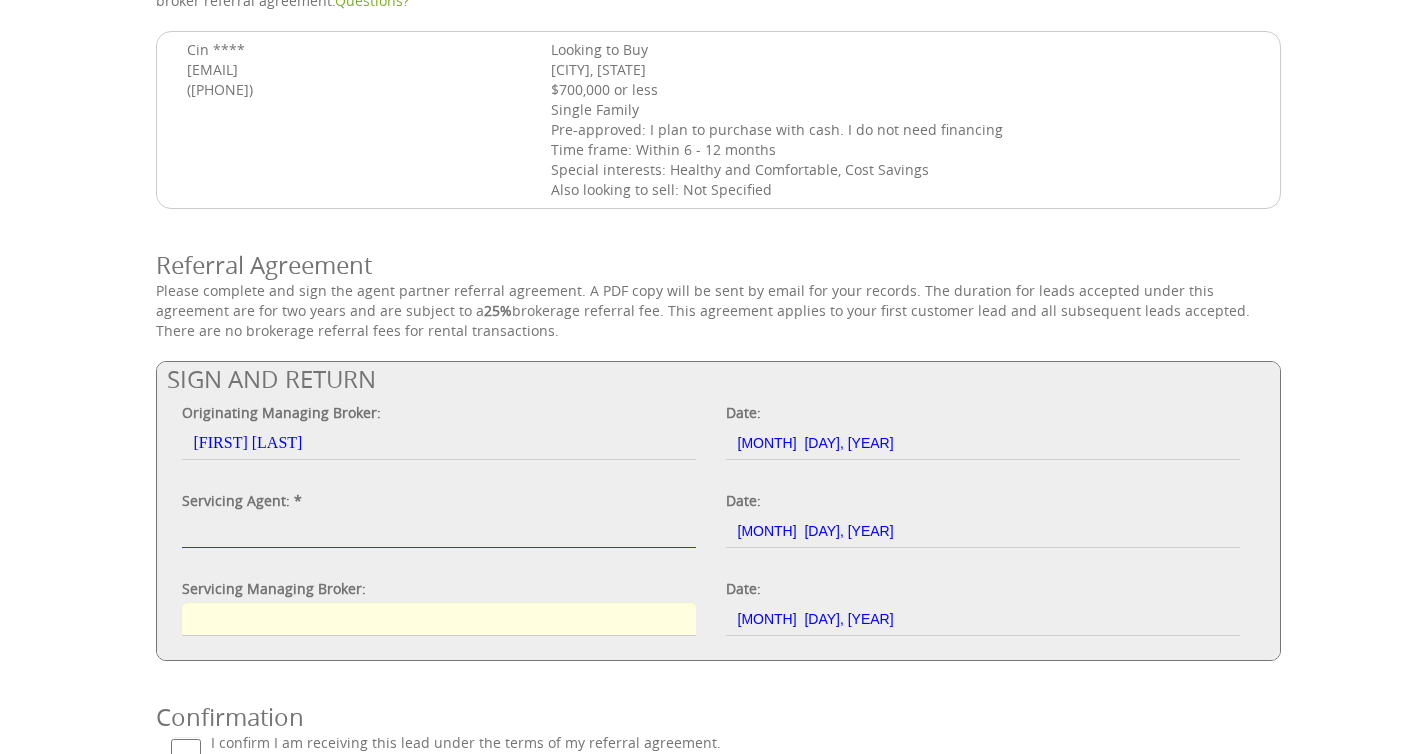 click on "Servicing Agent: *" at bounding box center [439, 531] 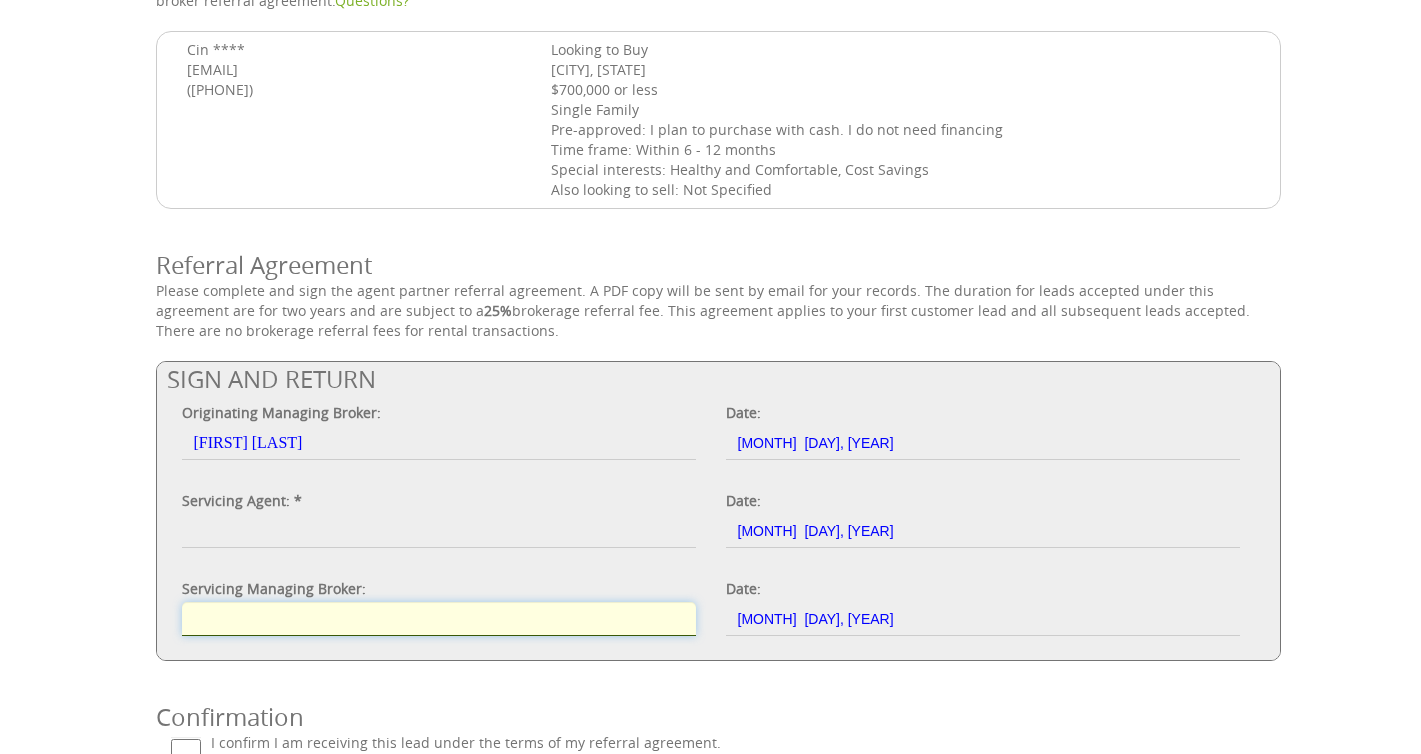 click on "Servicing Managing Broker:" at bounding box center (439, 619) 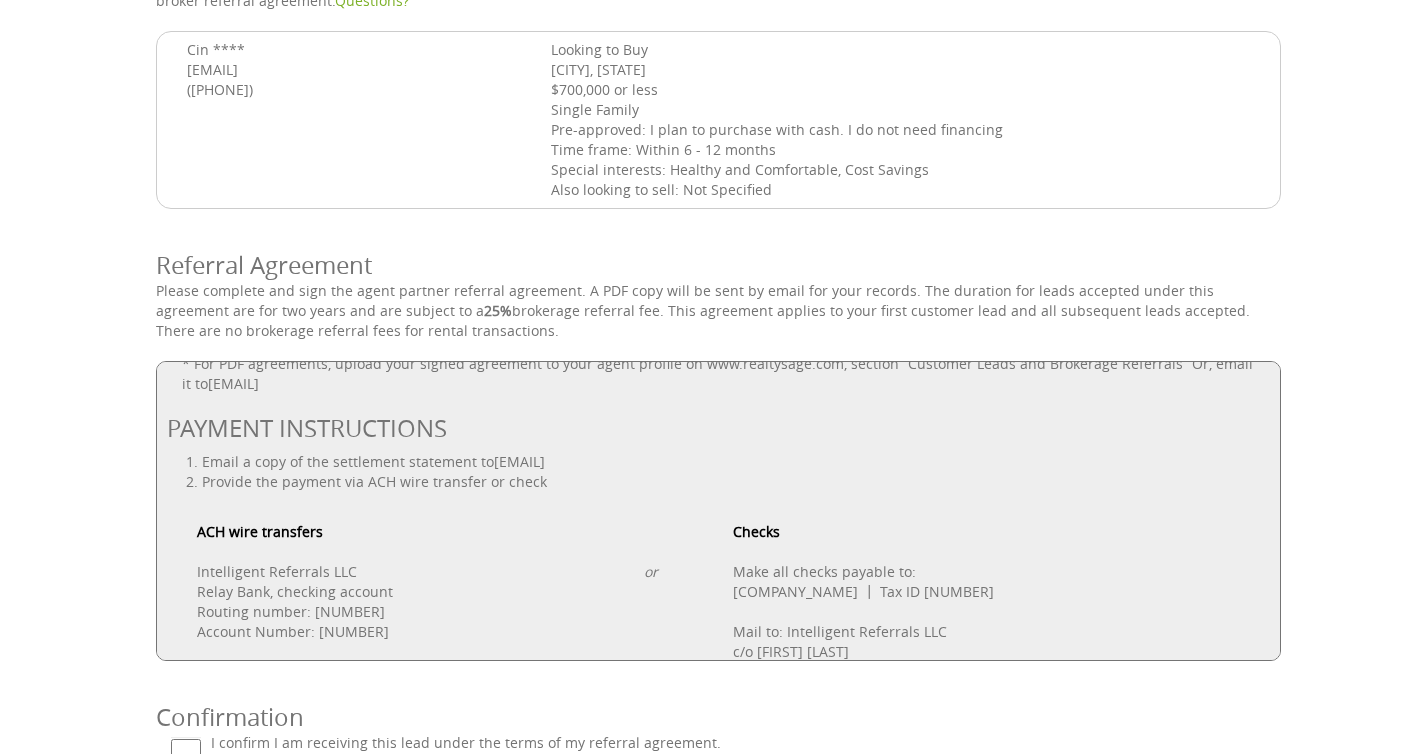 scroll, scrollTop: 2160, scrollLeft: 0, axis: vertical 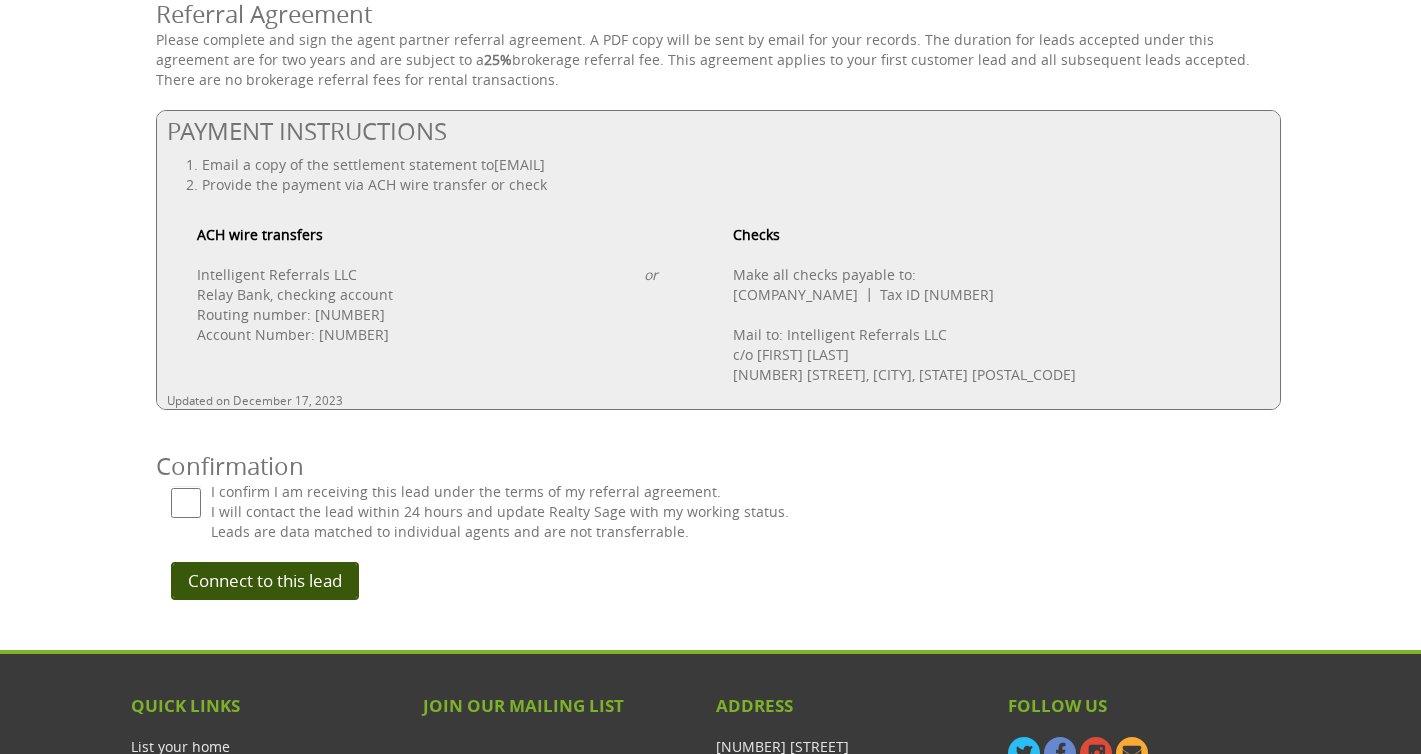 type on "[FIRST] [LAST]" 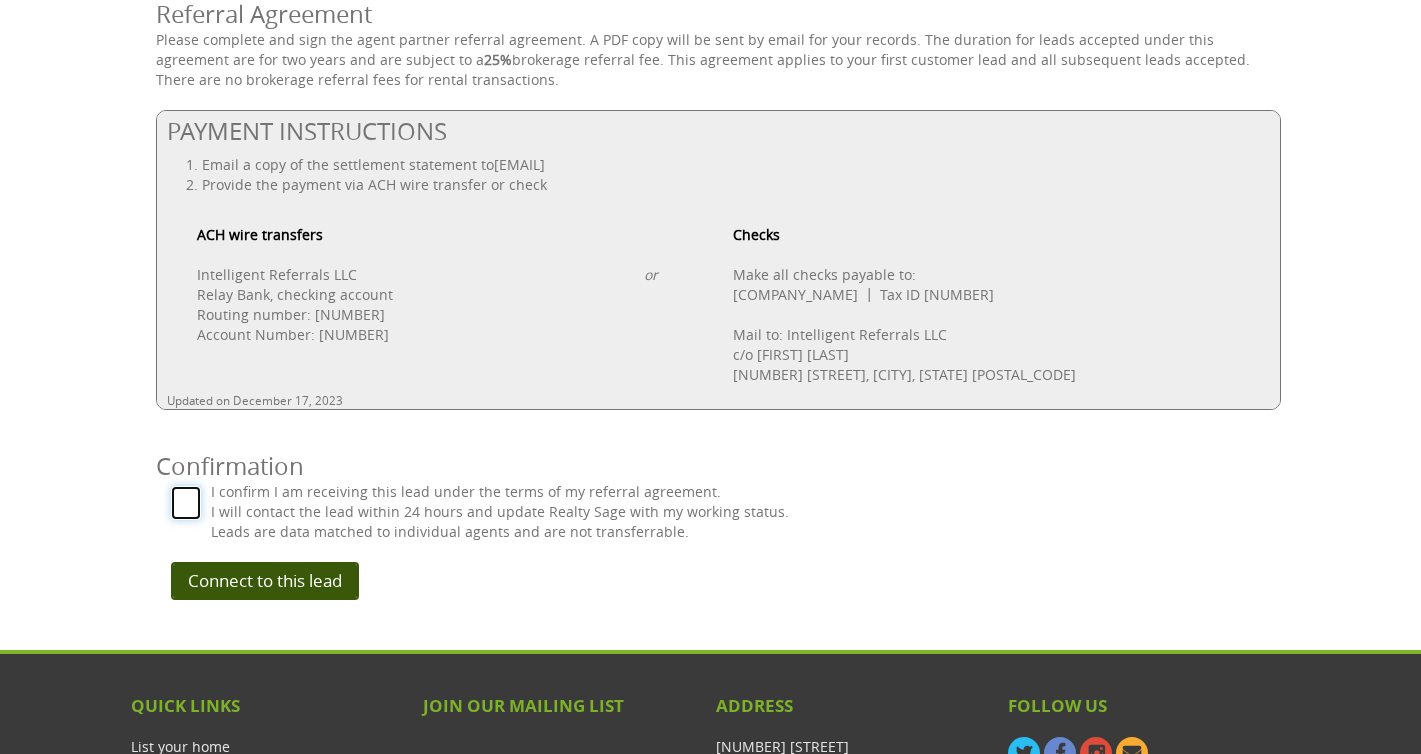 click at bounding box center (186, 503) 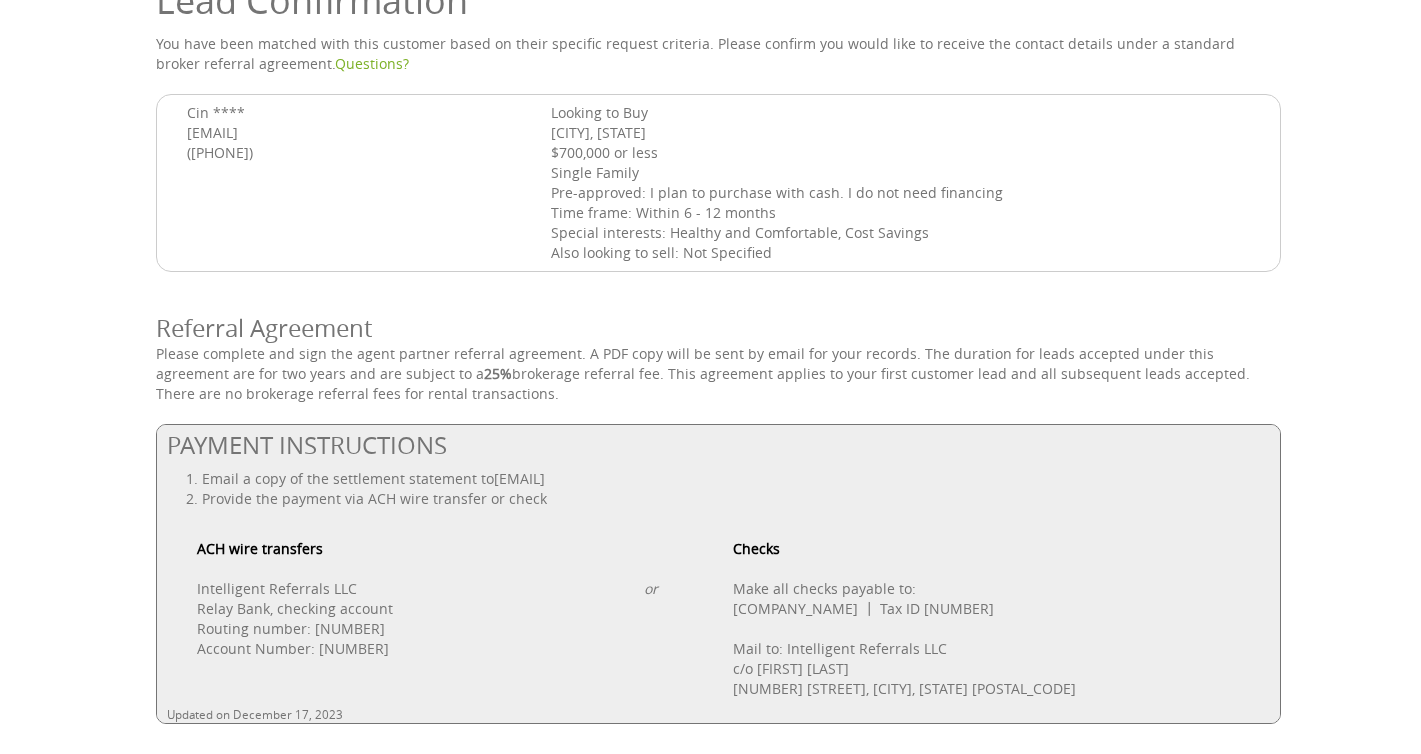 scroll, scrollTop: 0, scrollLeft: 0, axis: both 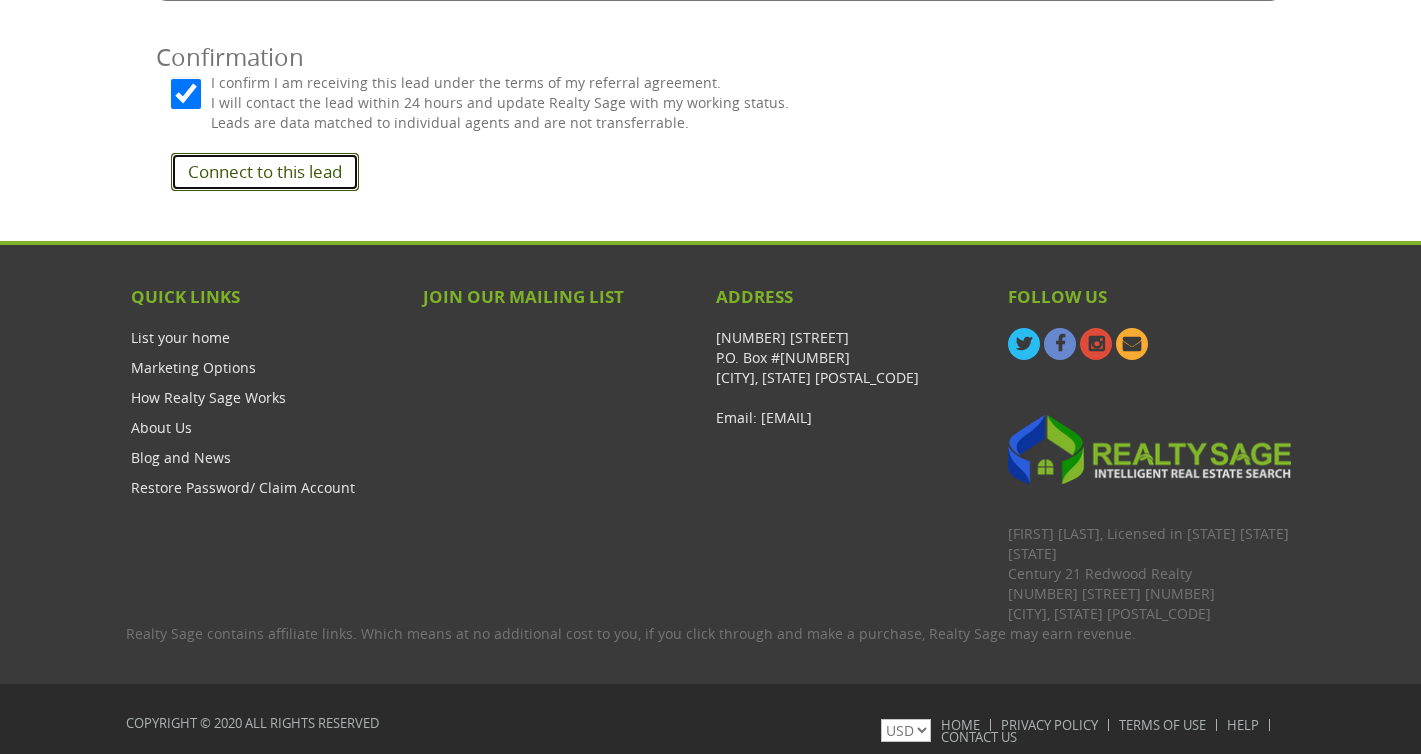 click on "Connect to this lead" at bounding box center [265, 172] 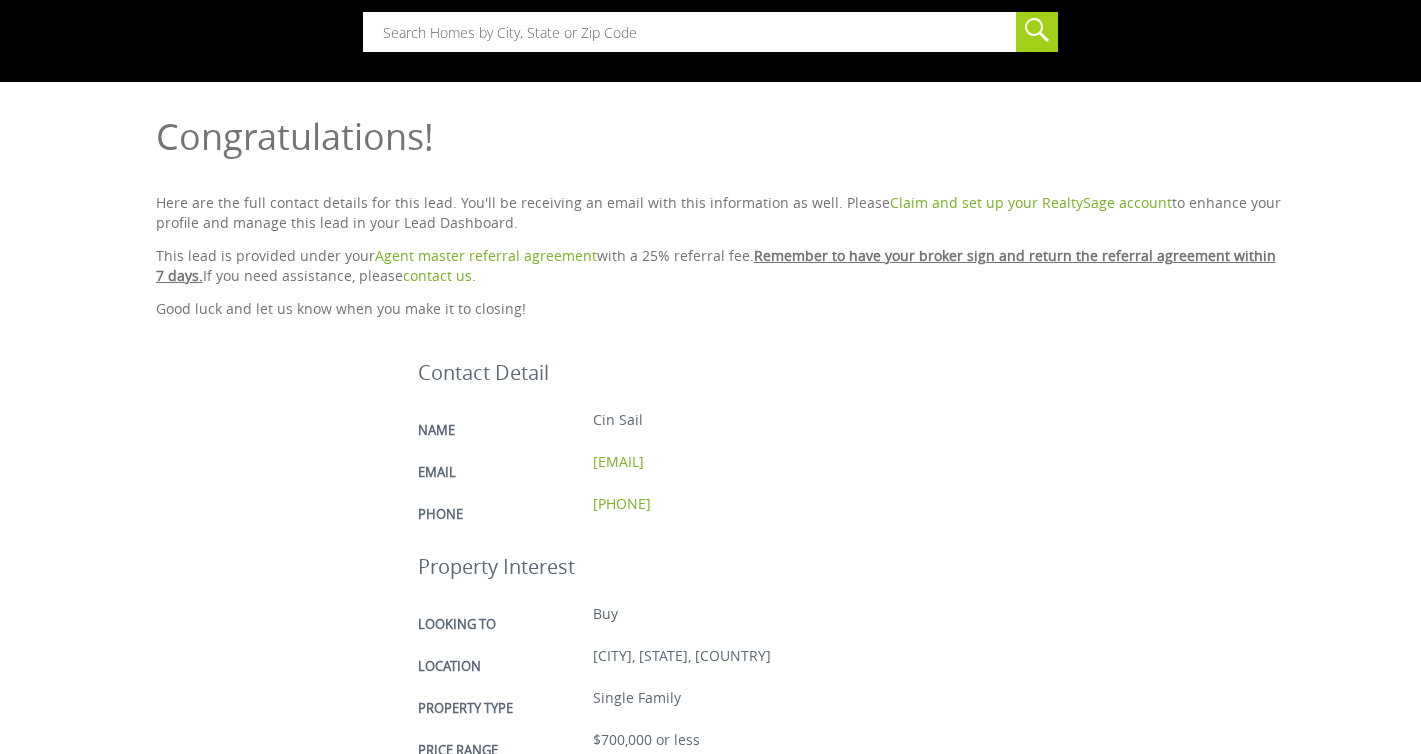 scroll, scrollTop: 84, scrollLeft: 0, axis: vertical 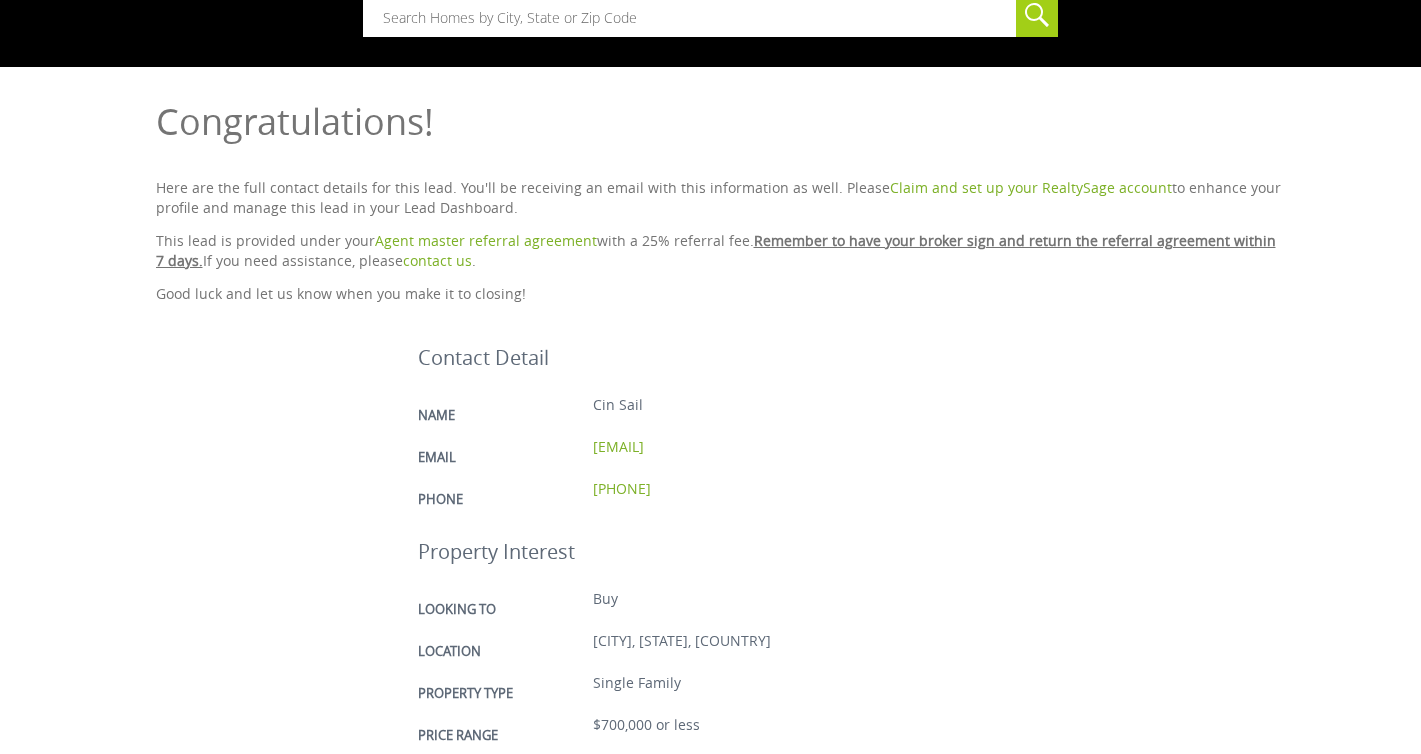 click on "Claim and set up your RealtySage account" at bounding box center [1031, 187] 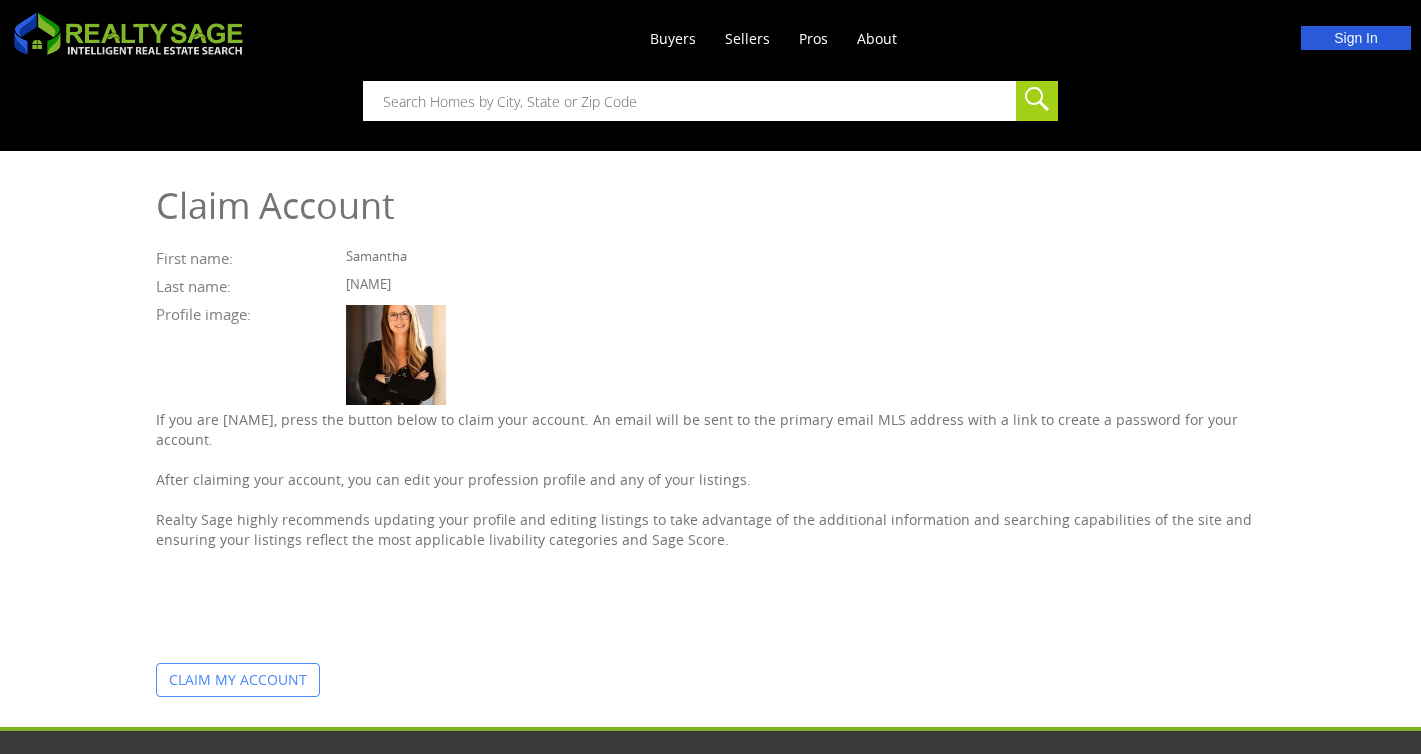 scroll, scrollTop: 0, scrollLeft: 0, axis: both 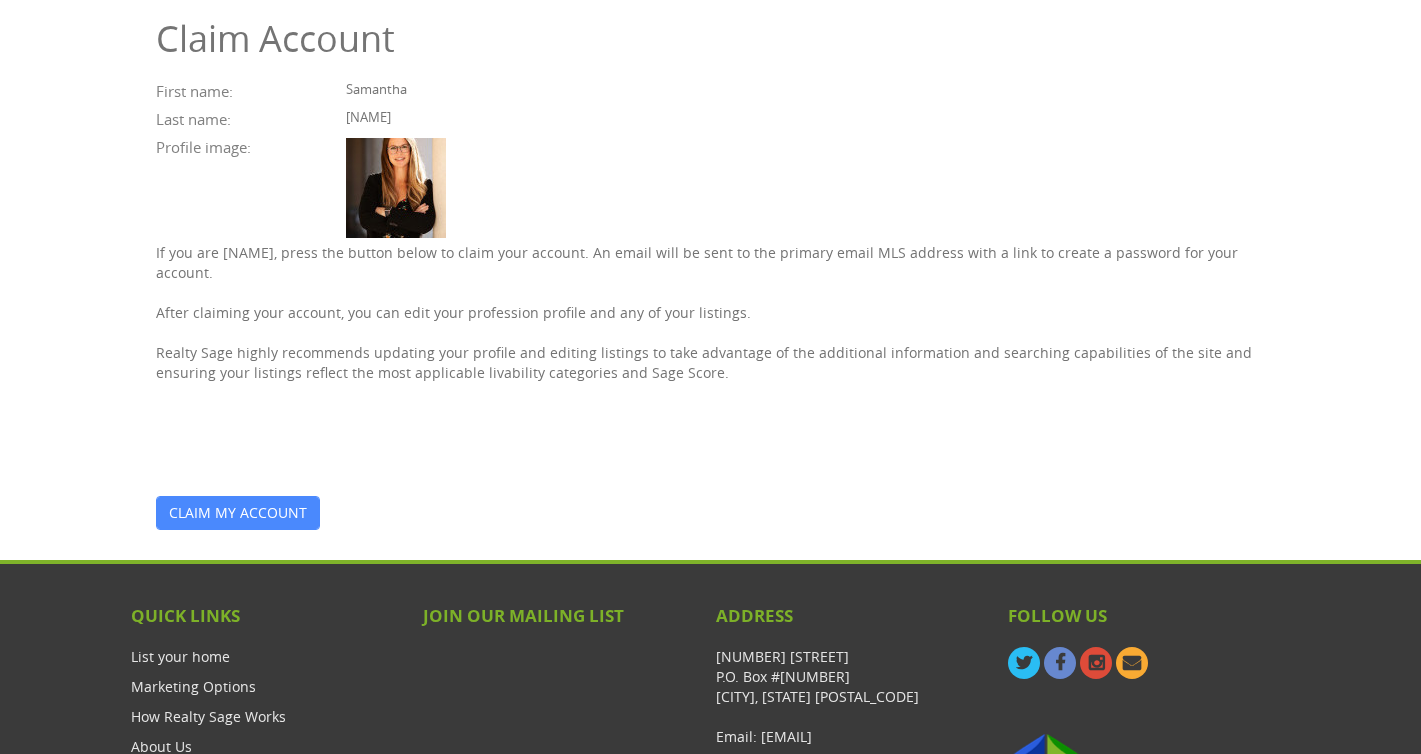 click on "CLAIM MY ACCOUNT" at bounding box center [238, 513] 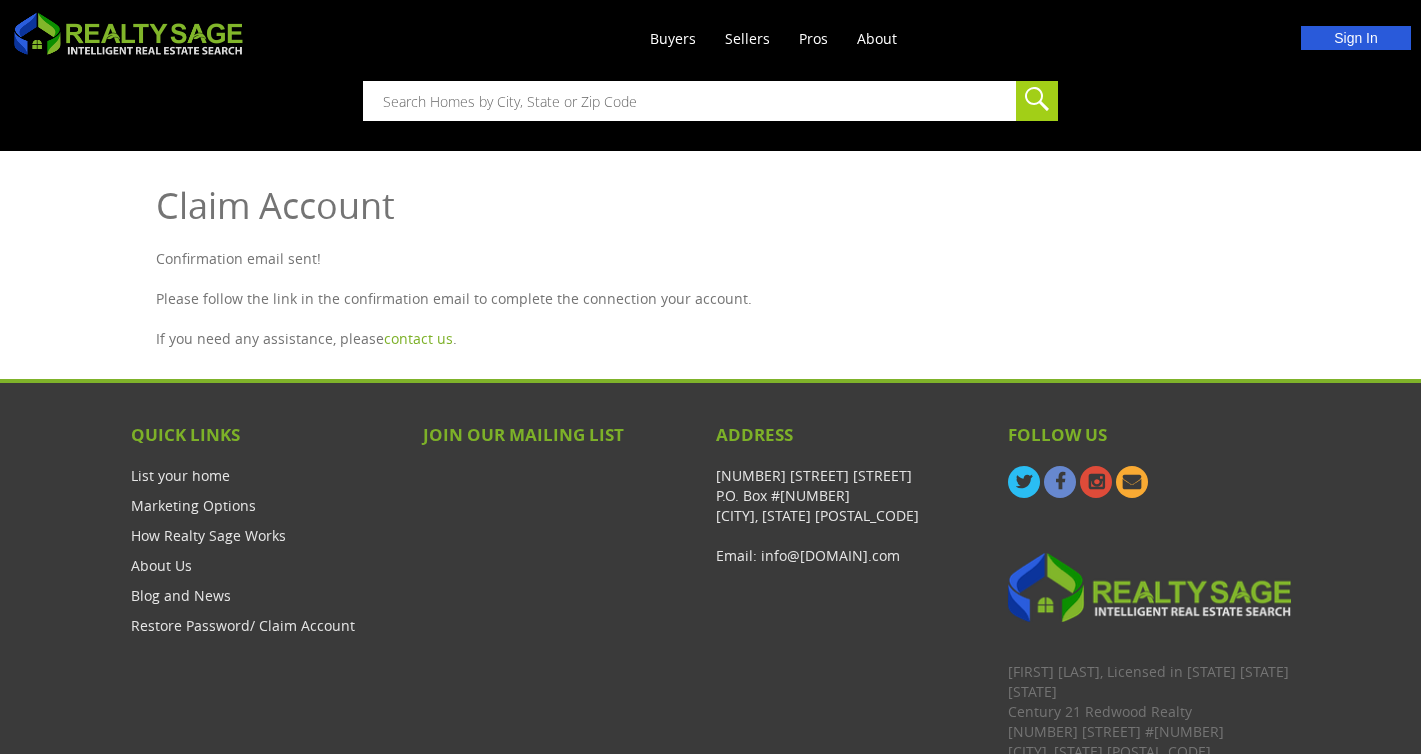 scroll, scrollTop: 0, scrollLeft: 0, axis: both 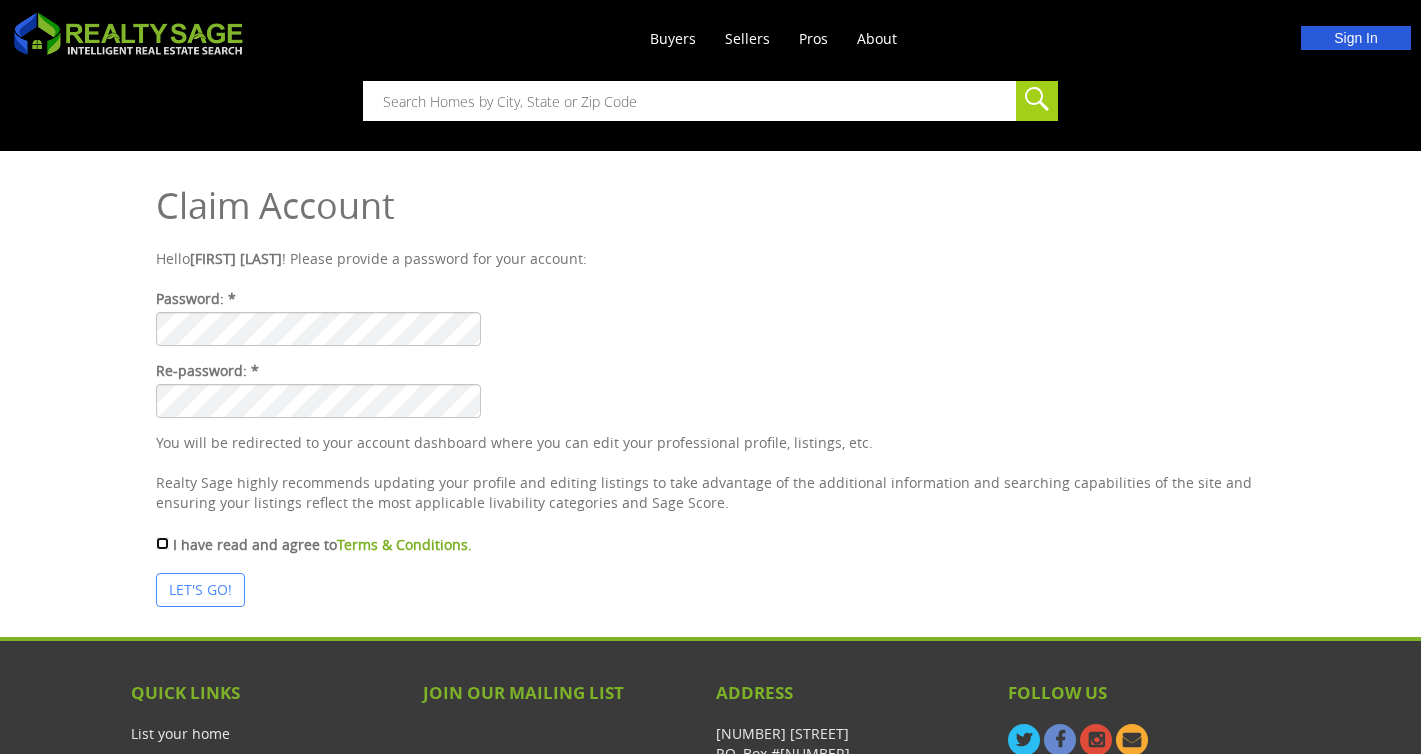 click on "I have read and agree to  Terms & Conditions." at bounding box center [162, 543] 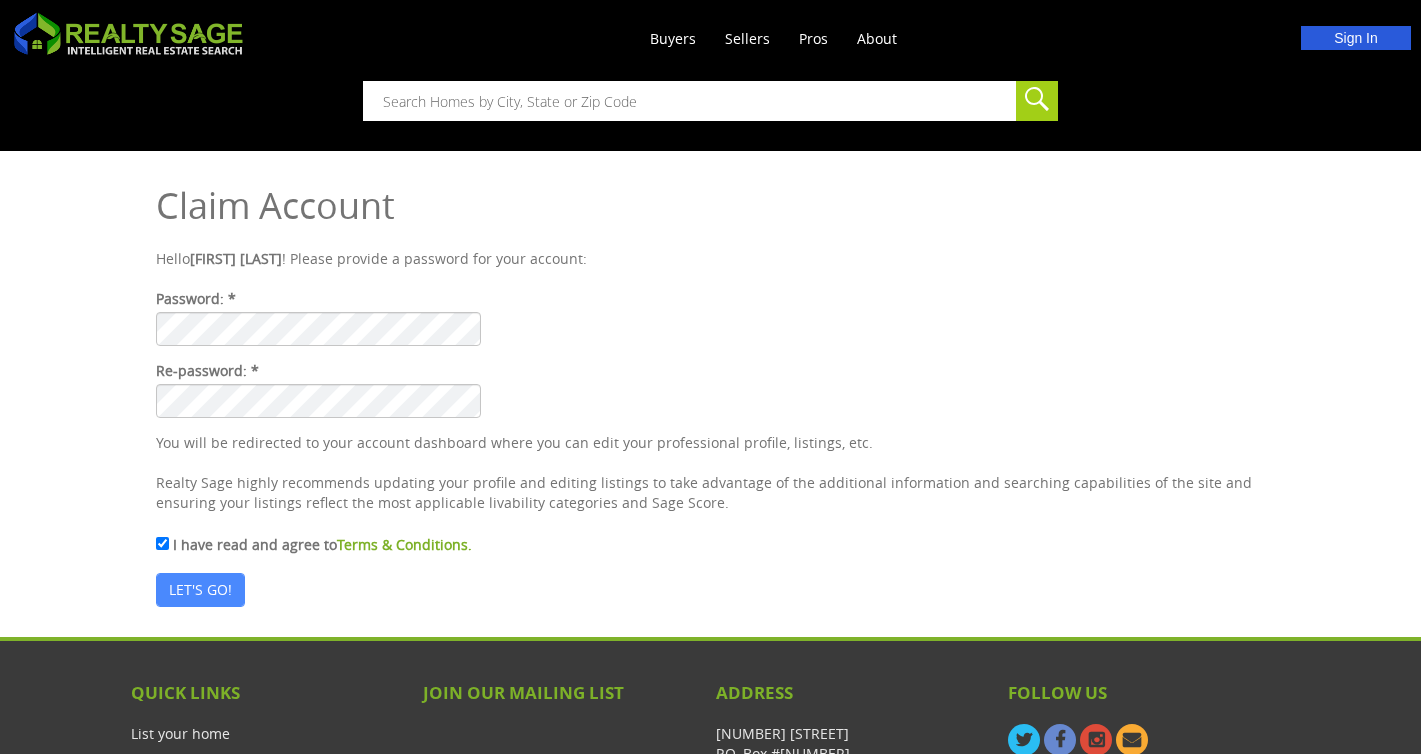 click on "LET'S GO!" at bounding box center (200, 590) 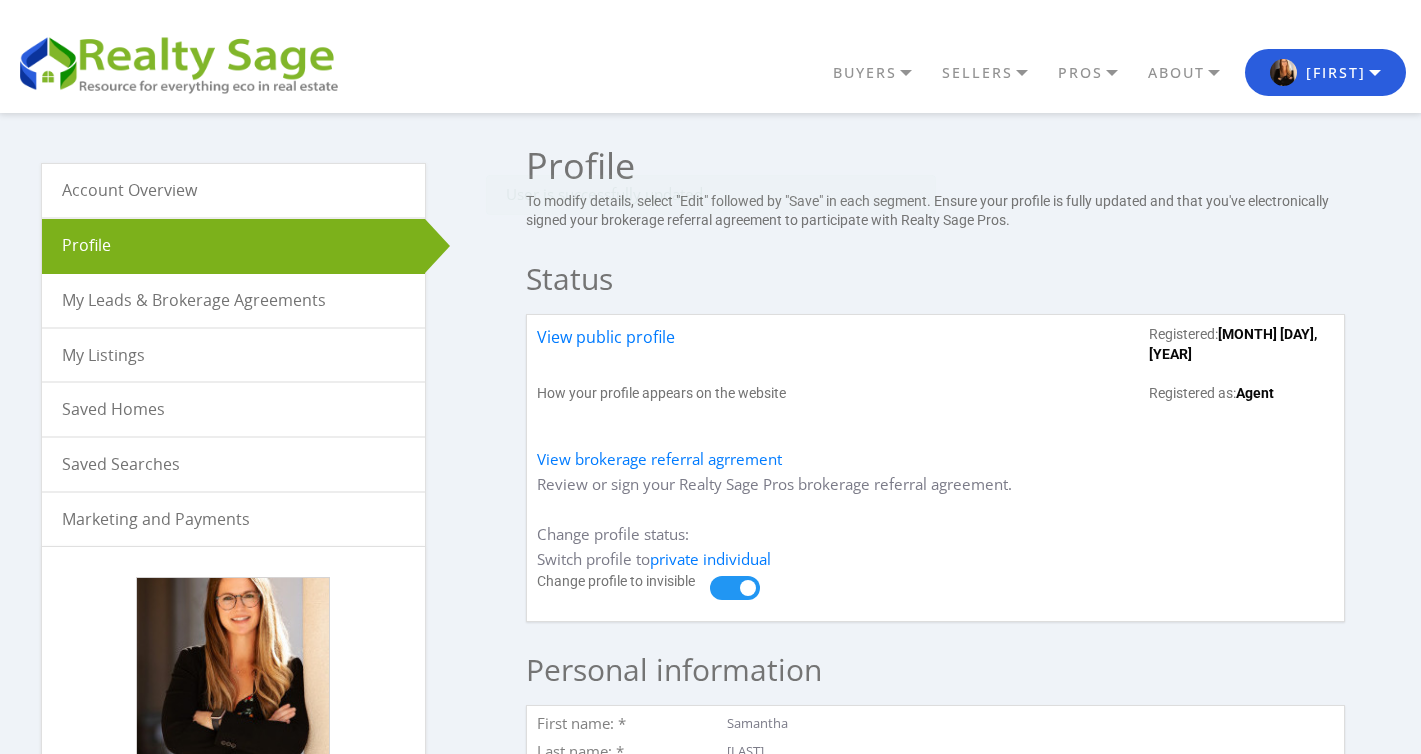 scroll, scrollTop: 0, scrollLeft: 0, axis: both 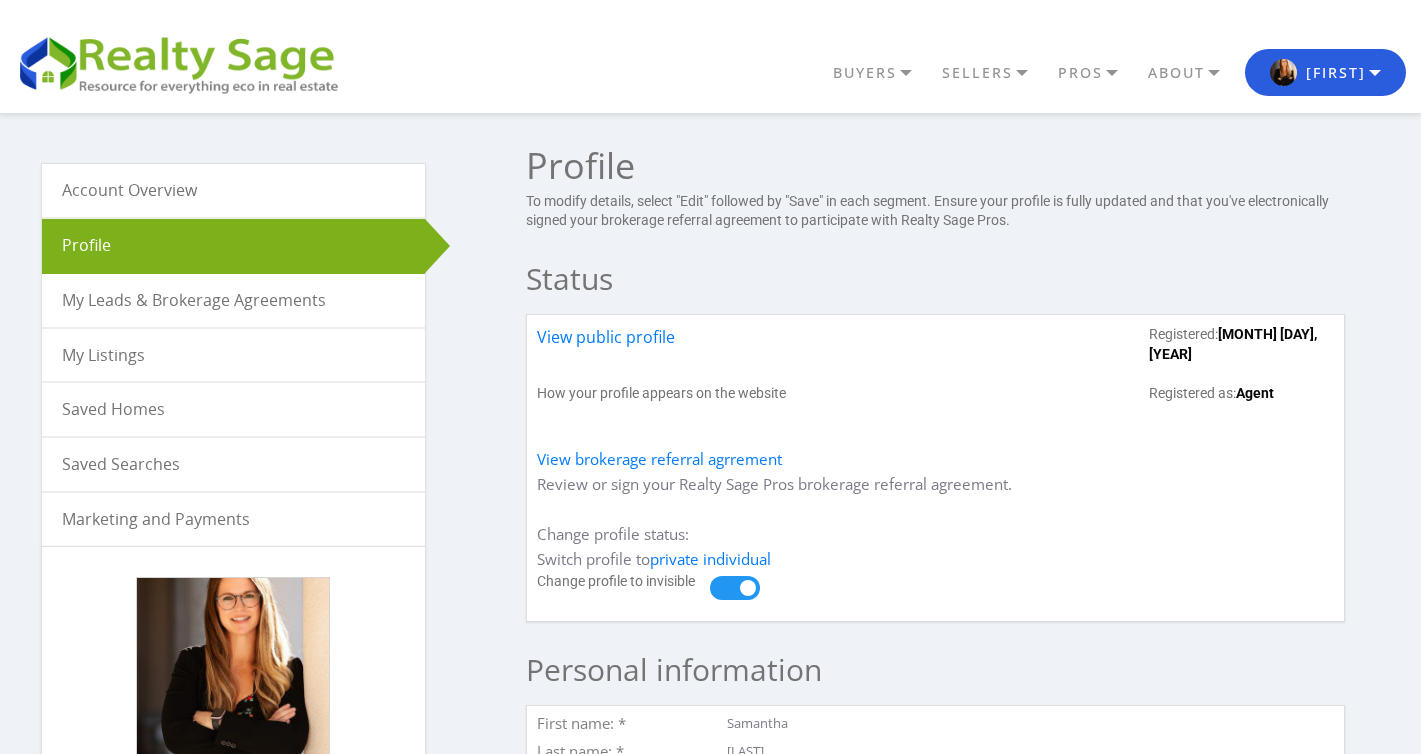 click on "My Leads & Brokerage Agreements" at bounding box center (233, 300) 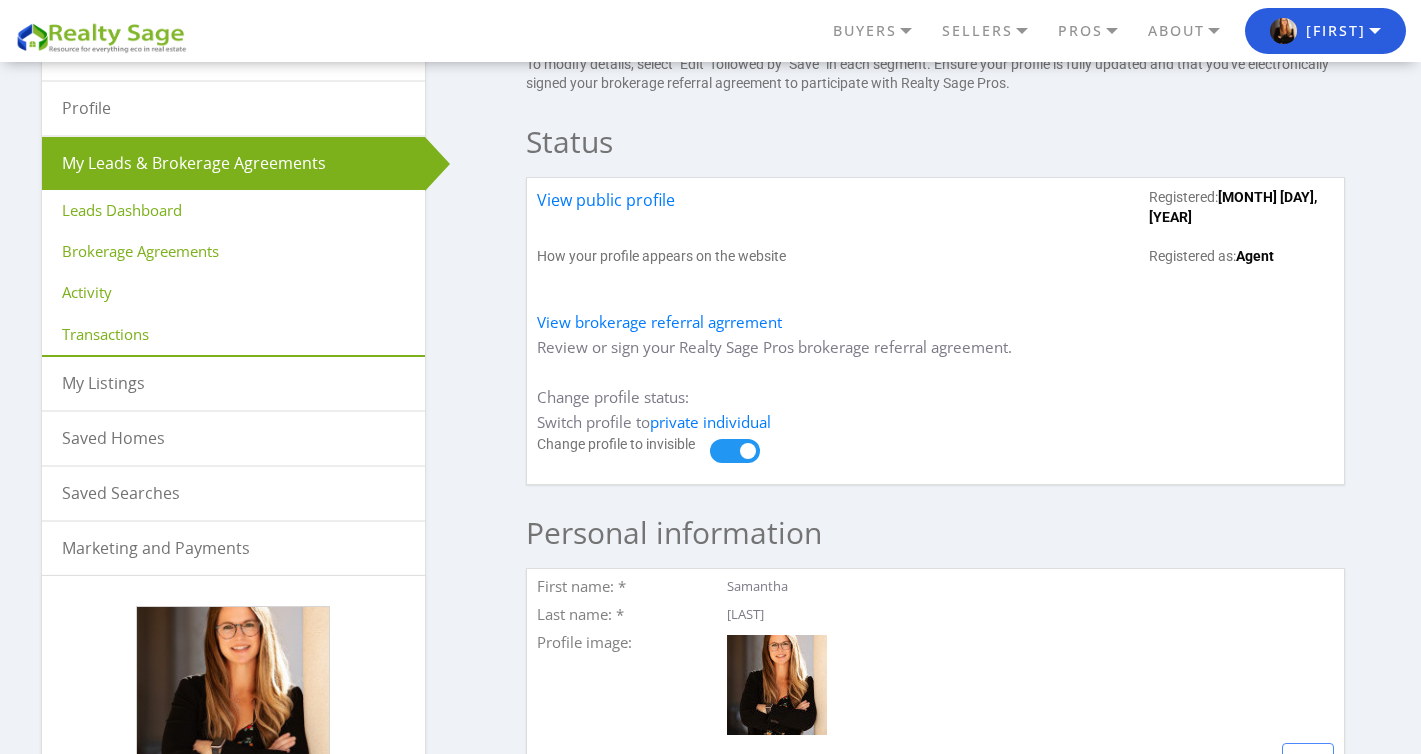 scroll, scrollTop: 385, scrollLeft: 0, axis: vertical 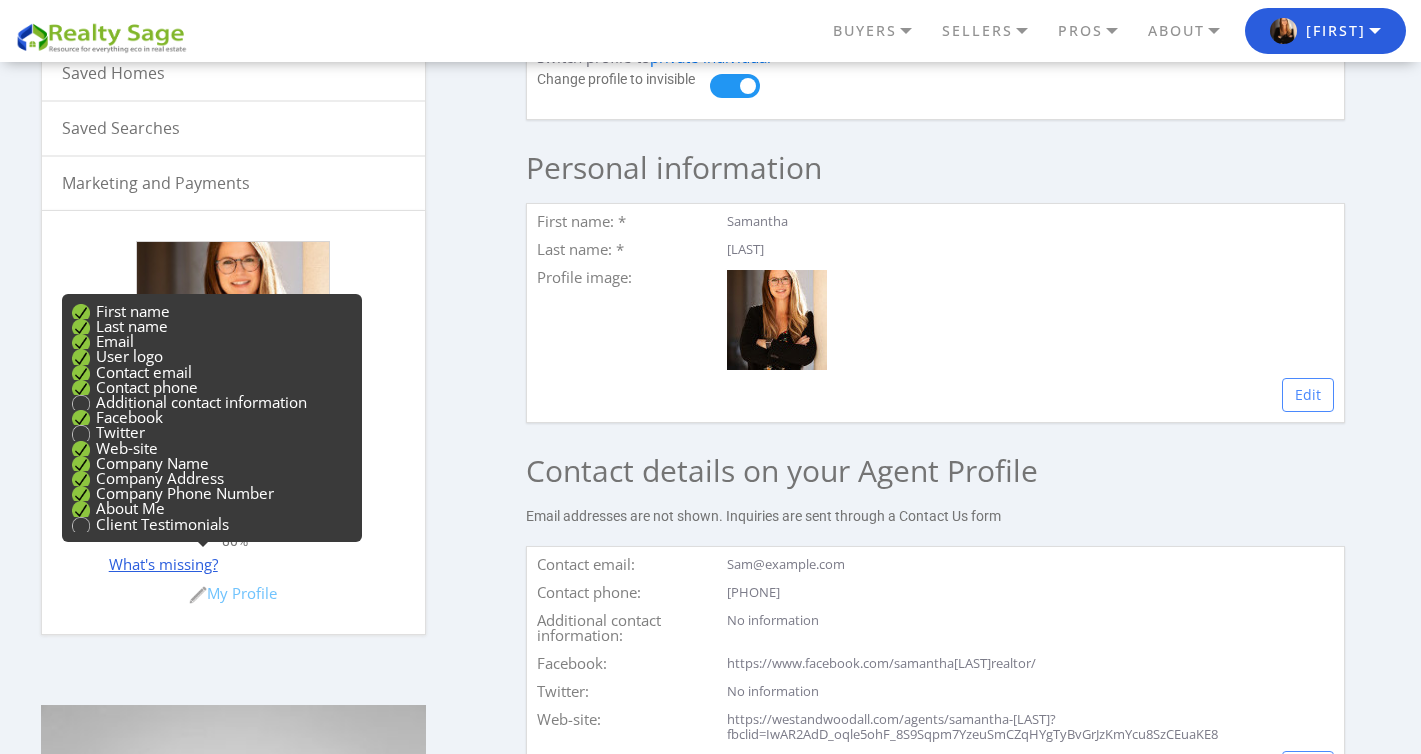 click on "What's missing?" at bounding box center (163, 564) 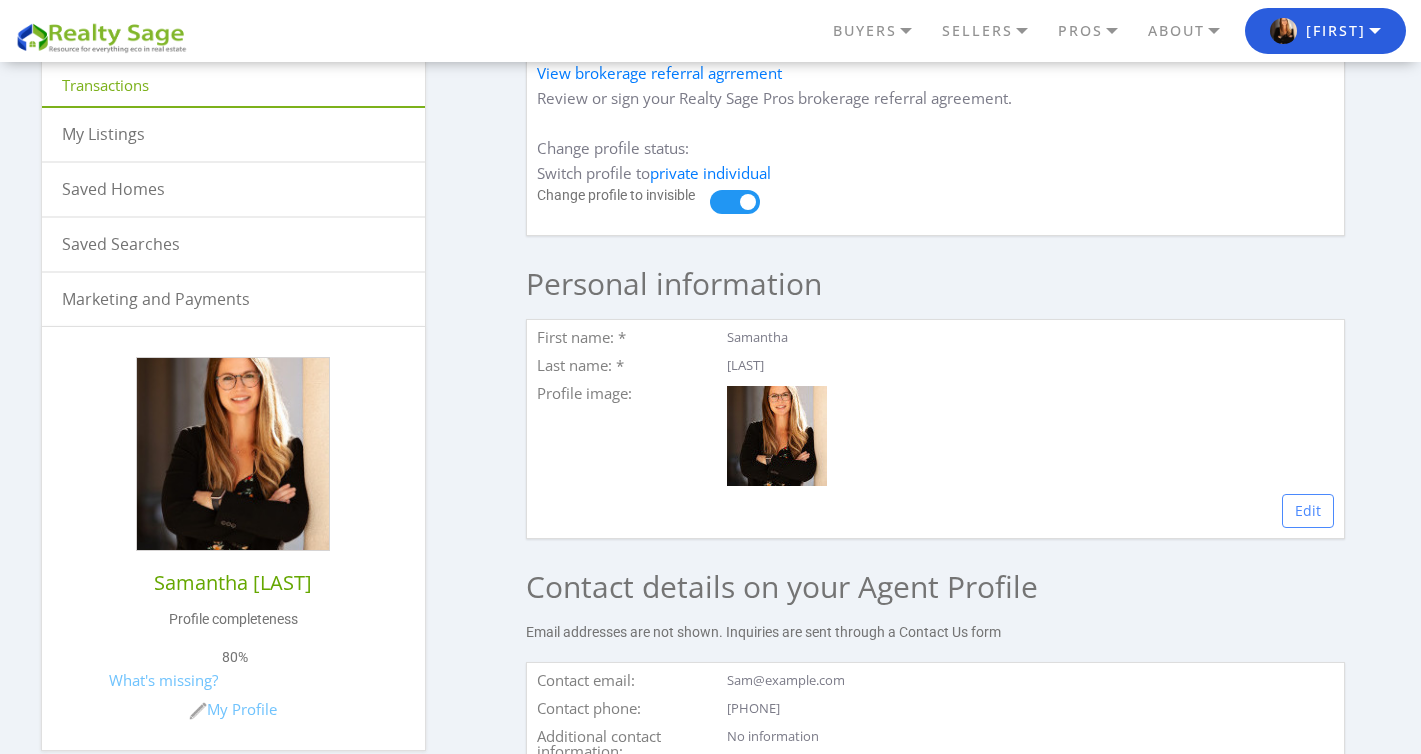 scroll, scrollTop: 591, scrollLeft: 0, axis: vertical 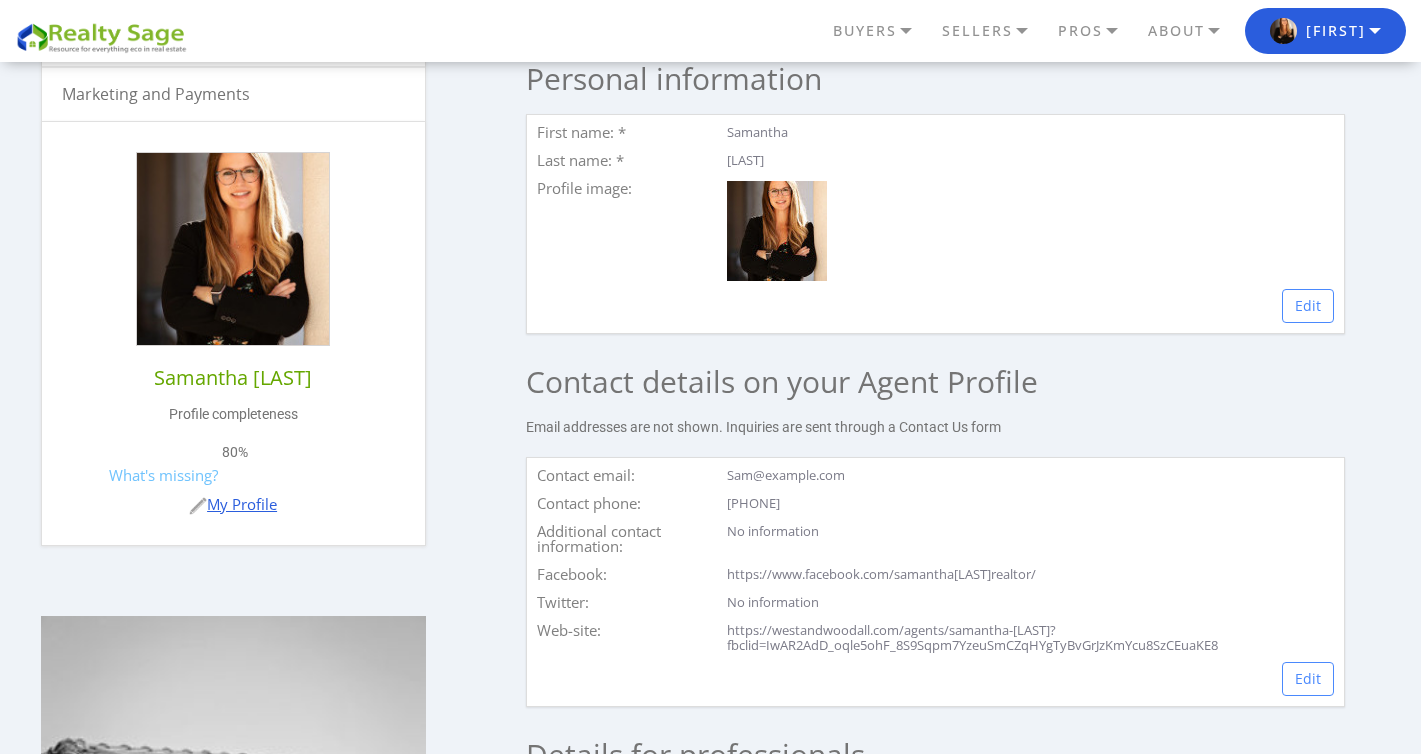 click on "My Profile" at bounding box center (233, 504) 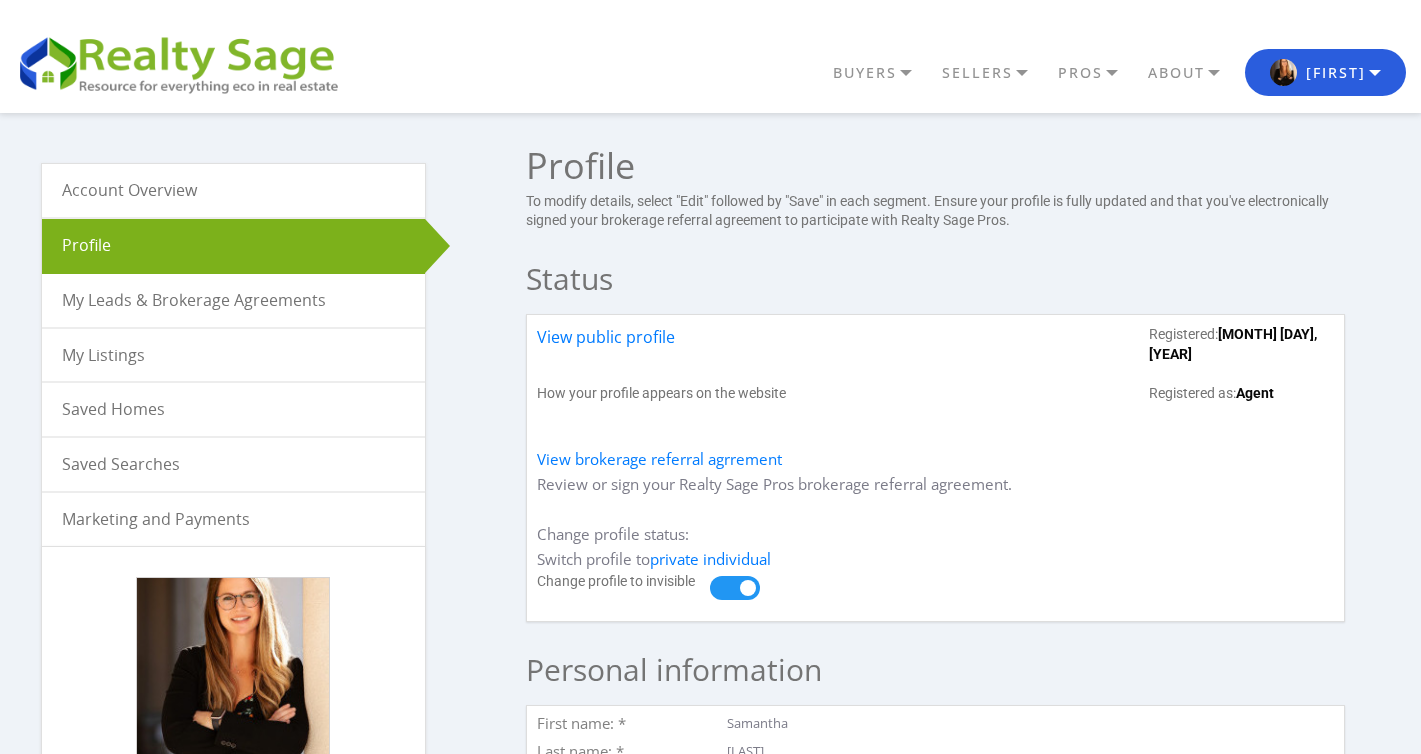 scroll, scrollTop: 0, scrollLeft: 0, axis: both 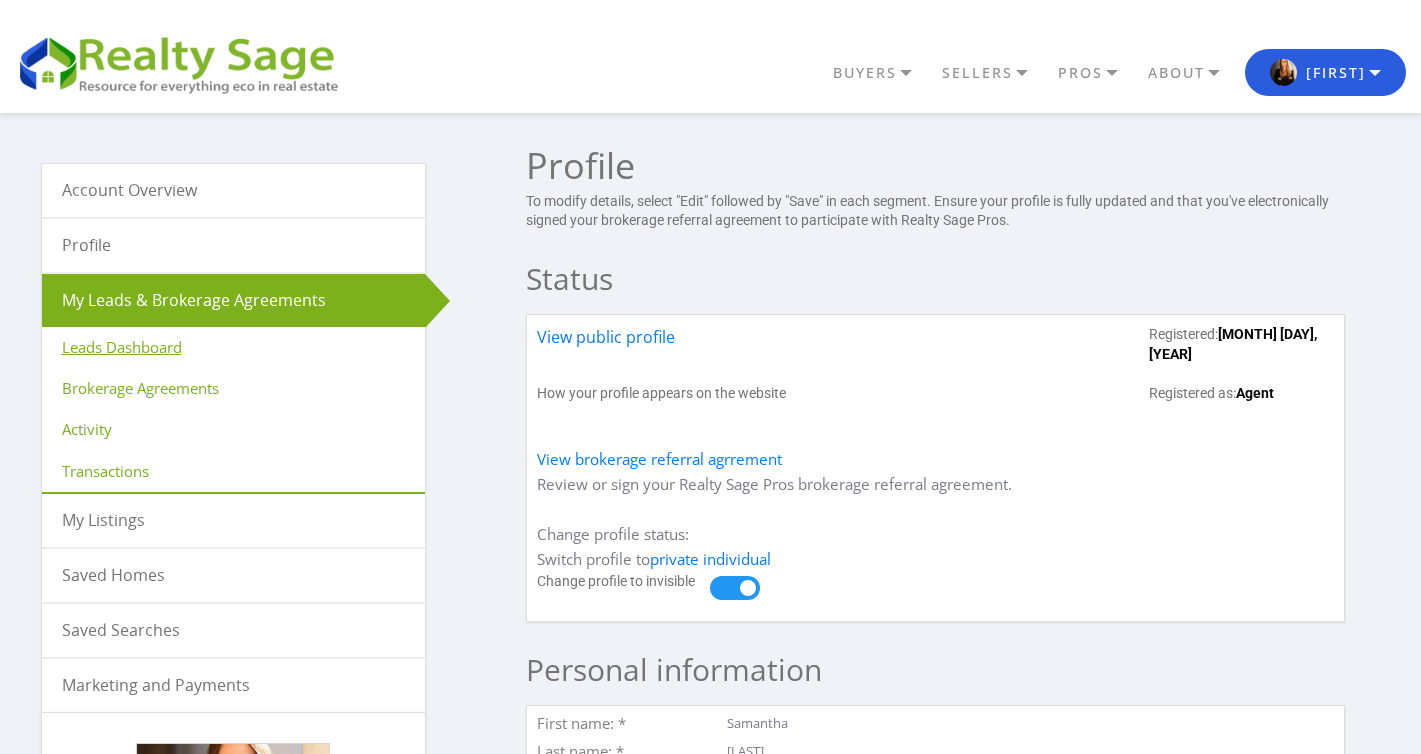 click on "Leads Dashboard" at bounding box center [233, 347] 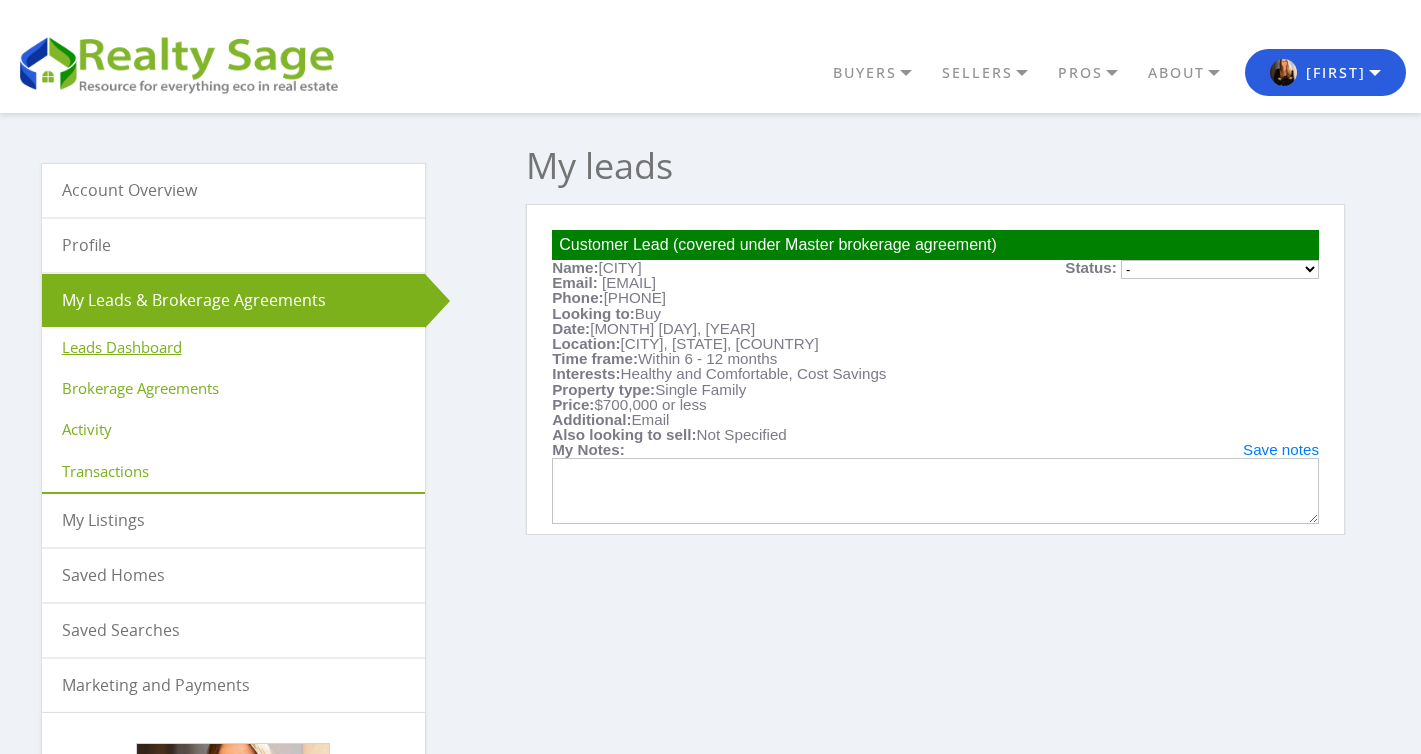 scroll, scrollTop: 0, scrollLeft: 0, axis: both 